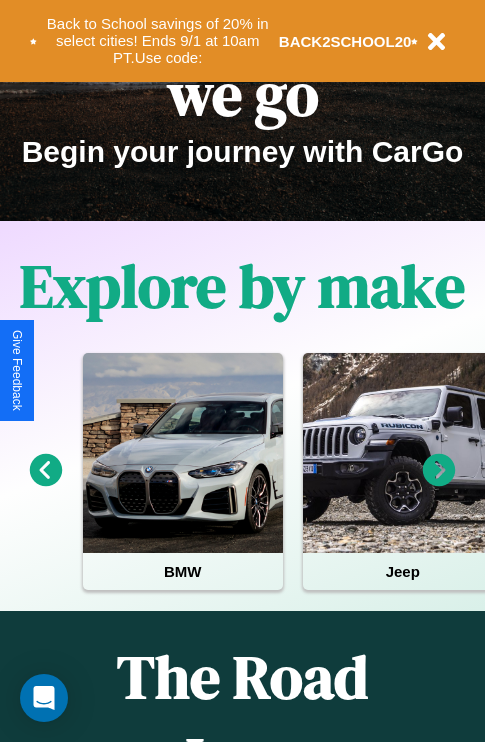scroll, scrollTop: 1285, scrollLeft: 0, axis: vertical 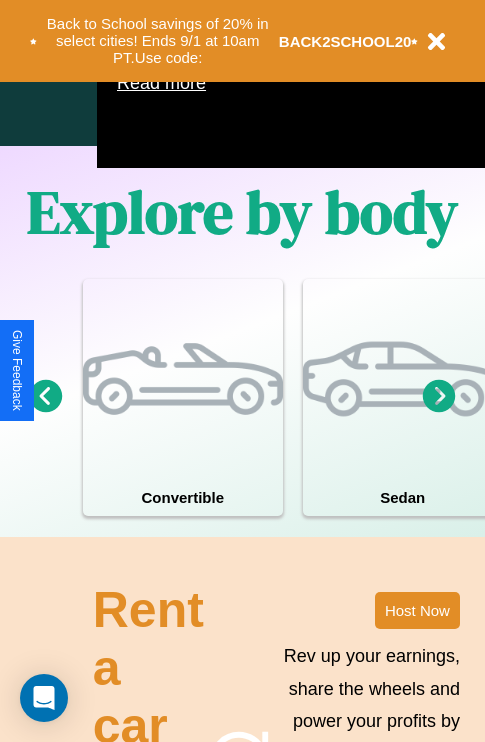 click 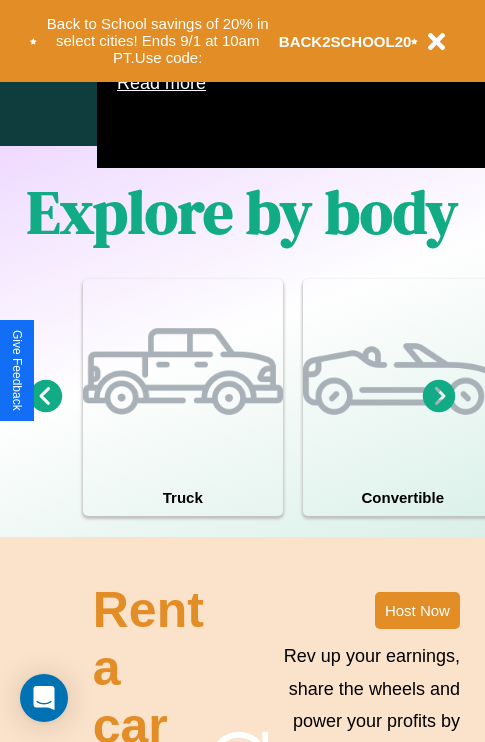 click 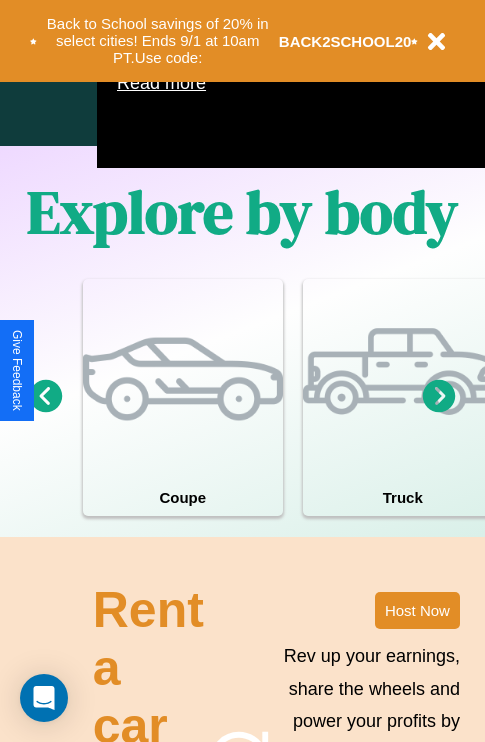 click 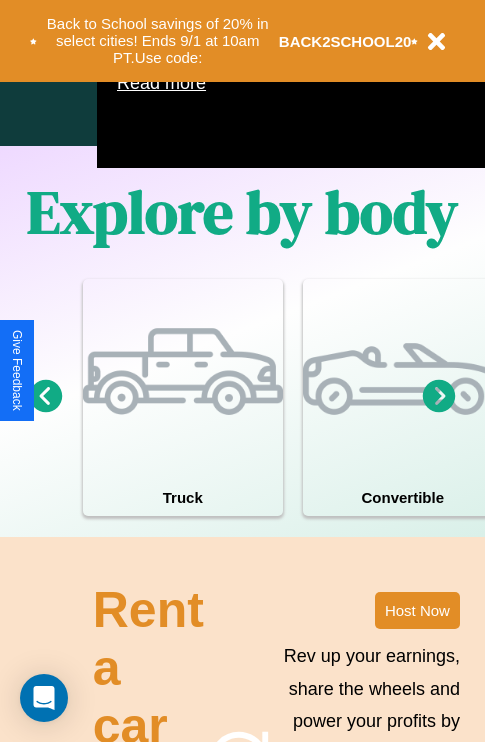 click 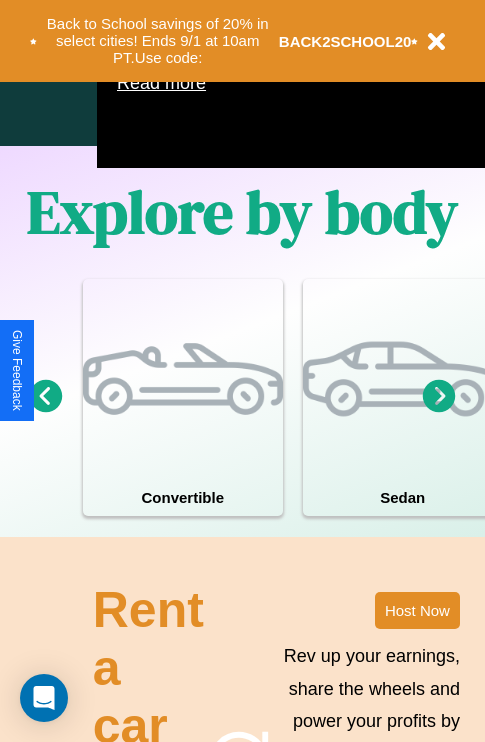 click 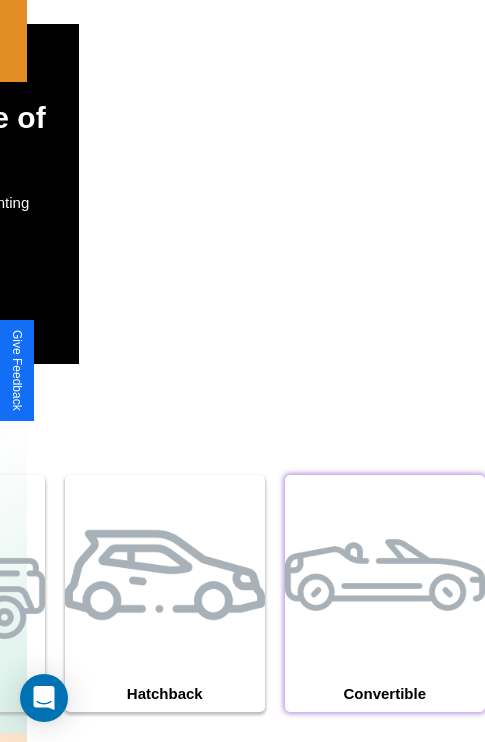 click at bounding box center (385, 575) 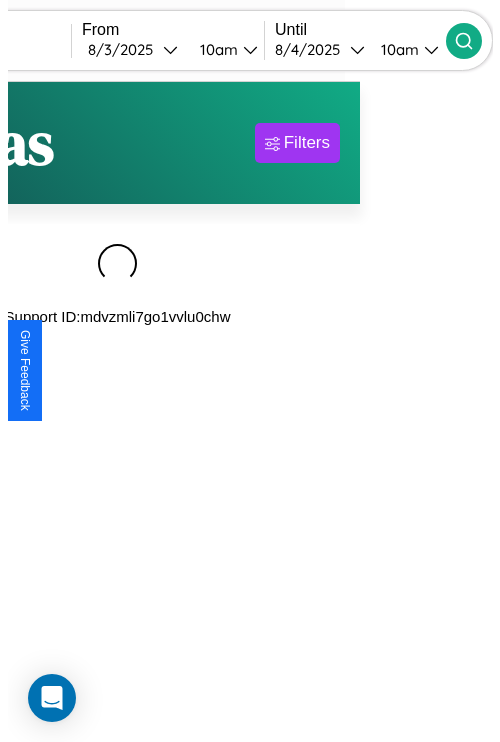 scroll, scrollTop: 0, scrollLeft: 0, axis: both 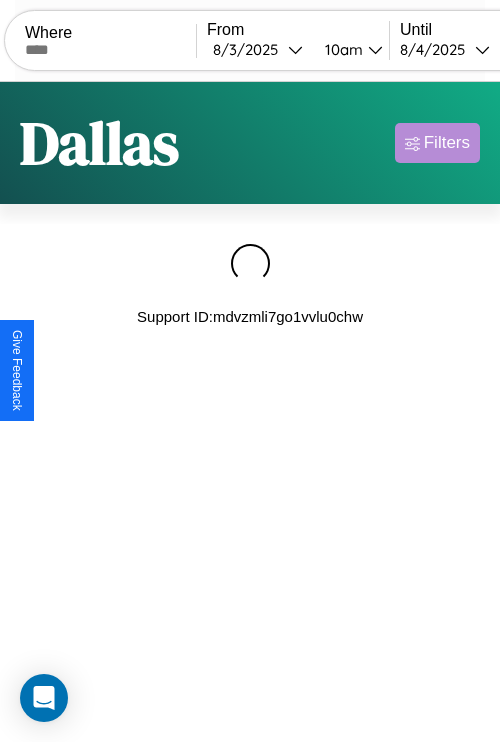 click on "Filters" at bounding box center (447, 143) 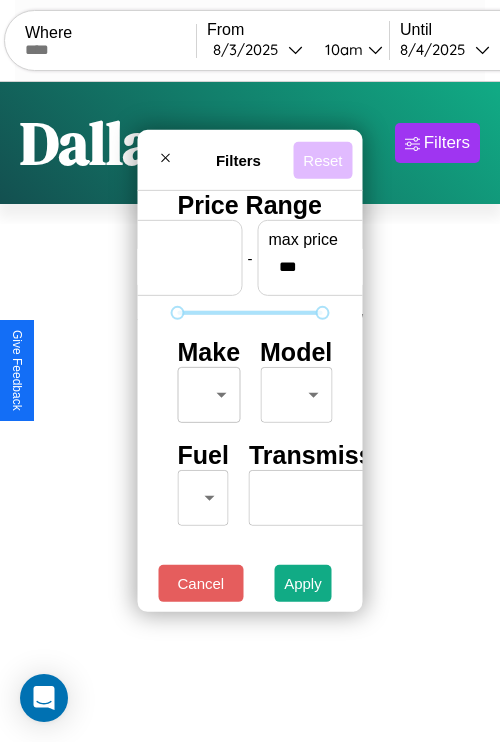 click on "Reset" at bounding box center (322, 159) 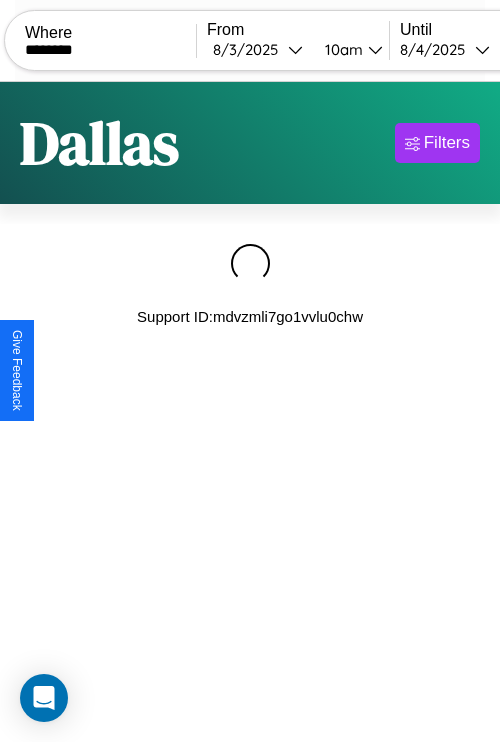 type on "********" 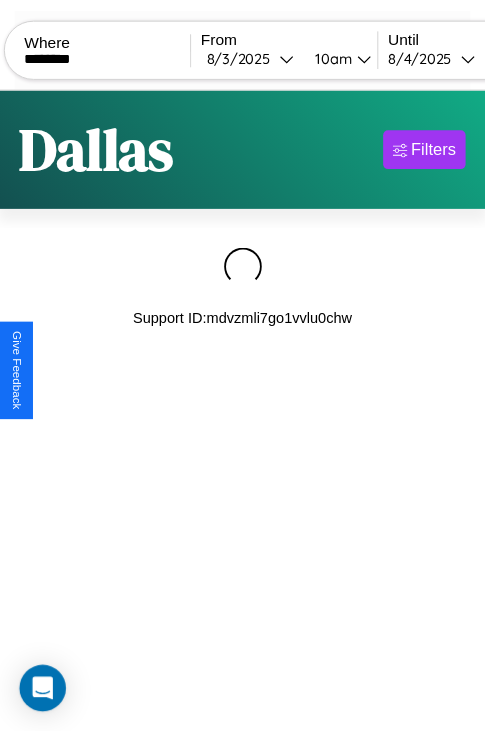 scroll, scrollTop: 0, scrollLeft: 158, axis: horizontal 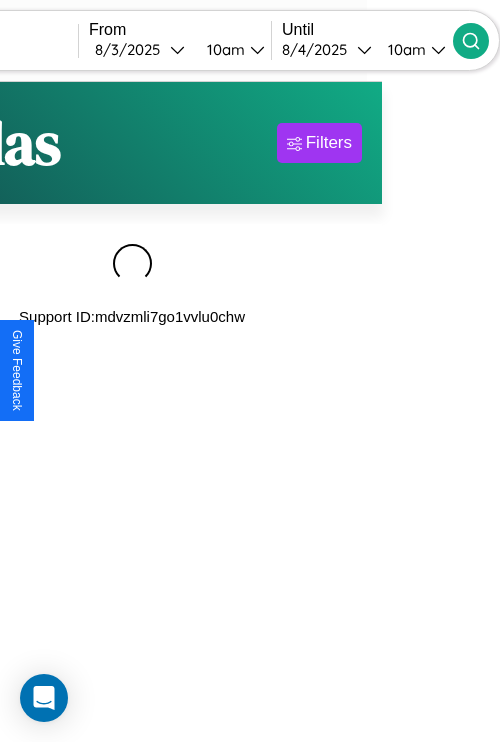 click 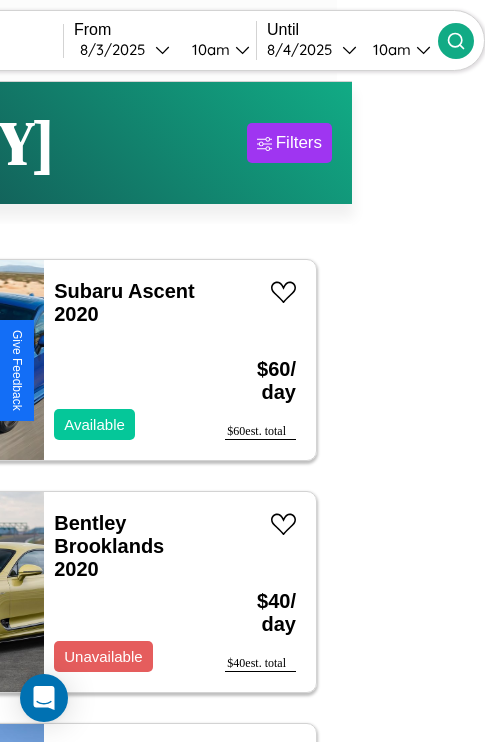 scroll, scrollTop: 54, scrollLeft: 88, axis: both 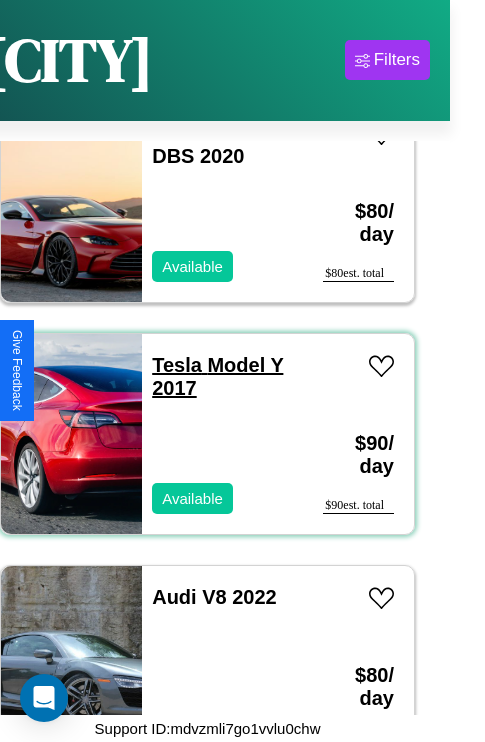 click on "Tesla   Model Y   2017" at bounding box center [217, 376] 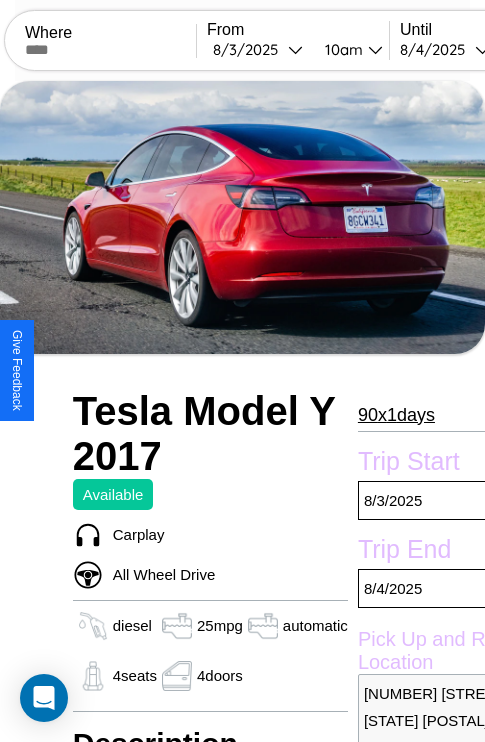 scroll, scrollTop: 619, scrollLeft: 68, axis: both 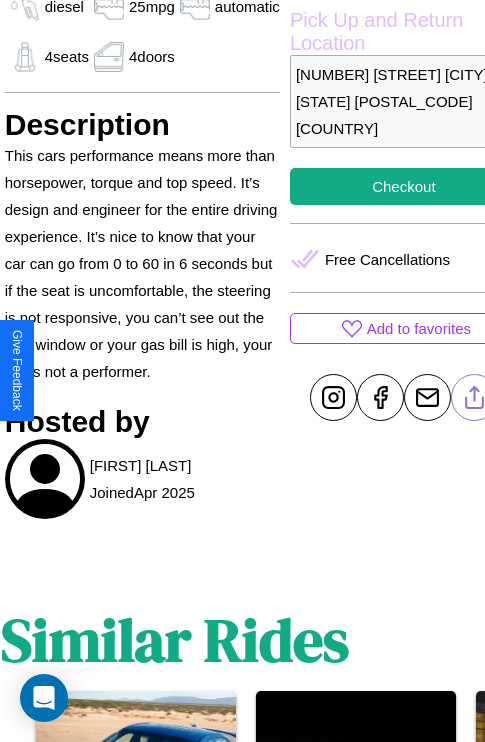 click 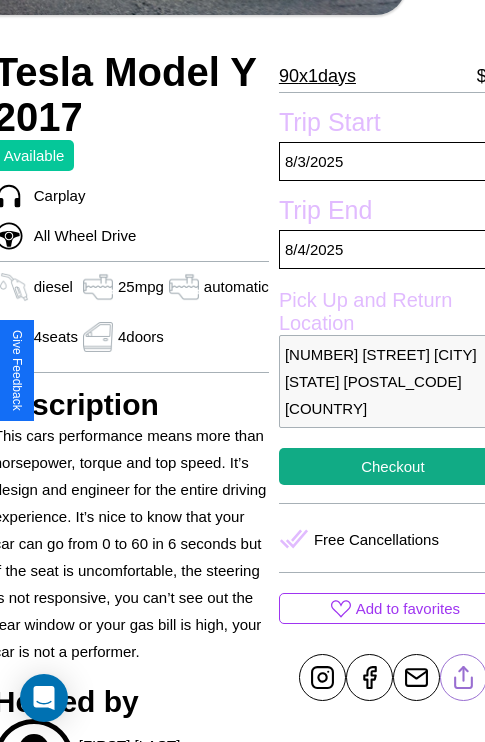 scroll, scrollTop: 130, scrollLeft: 88, axis: both 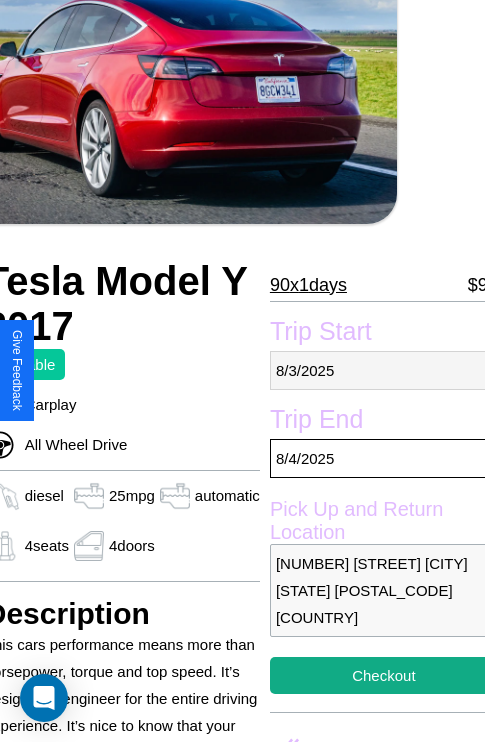 click on "[DAY] / [MONTH] / [YEAR]" at bounding box center (384, 370) 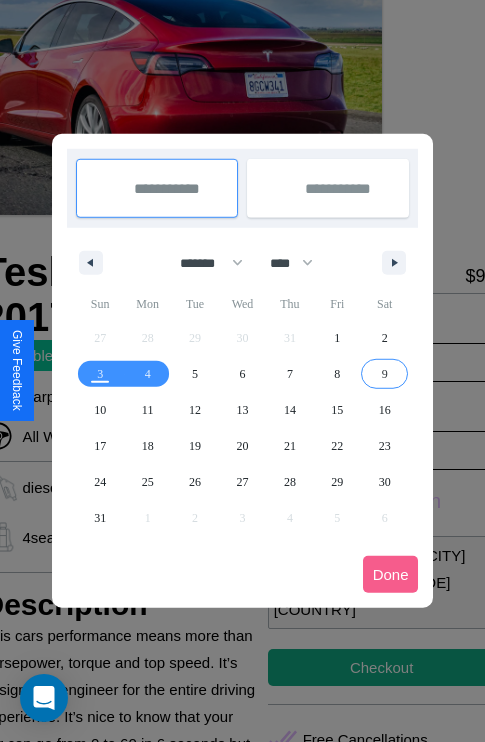 scroll, scrollTop: 0, scrollLeft: 88, axis: horizontal 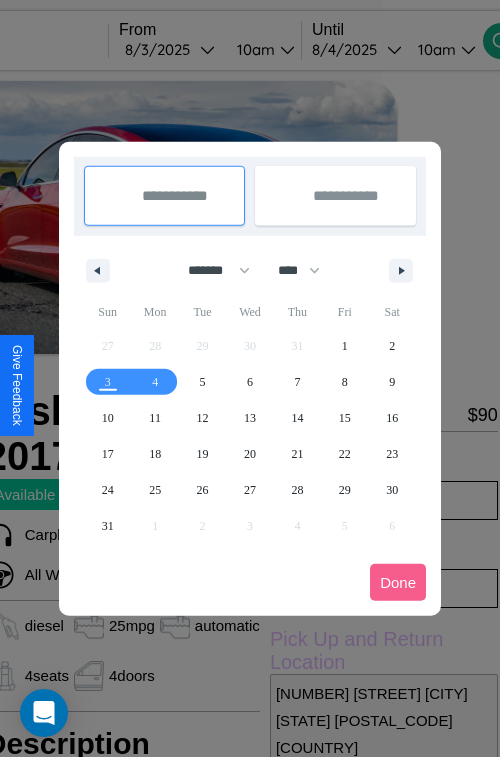 click at bounding box center (250, 378) 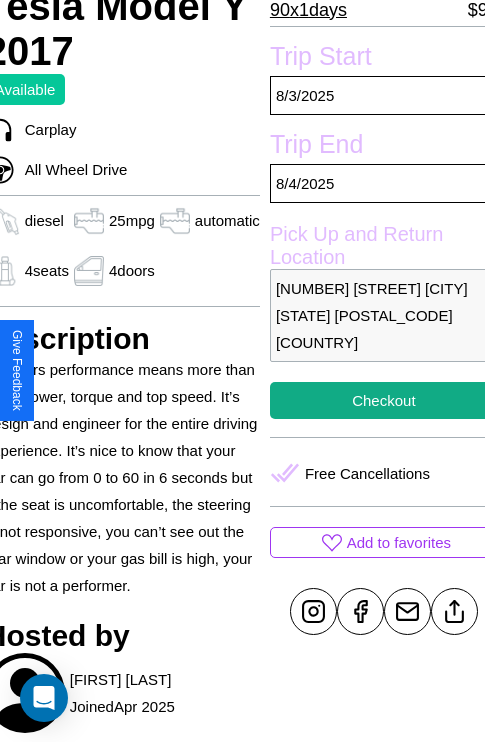 scroll, scrollTop: 408, scrollLeft: 88, axis: both 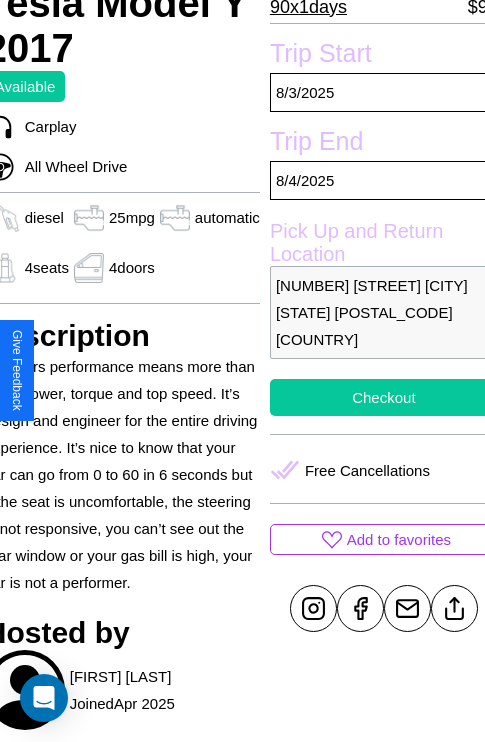 click on "Checkout" at bounding box center (384, 397) 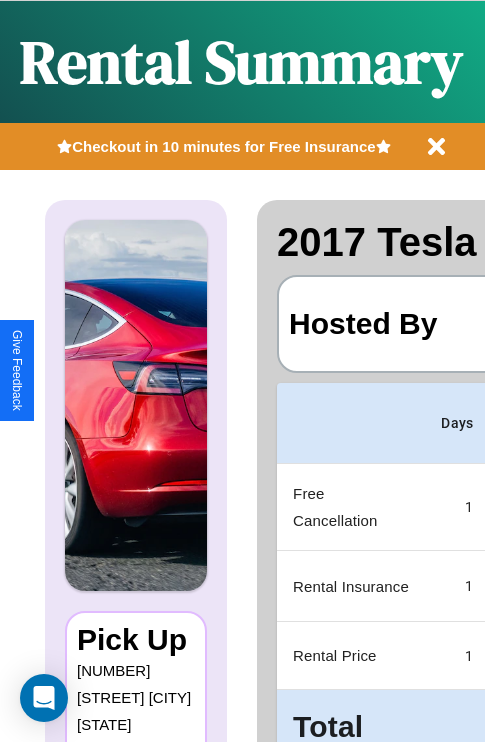 scroll, scrollTop: 90, scrollLeft: 0, axis: vertical 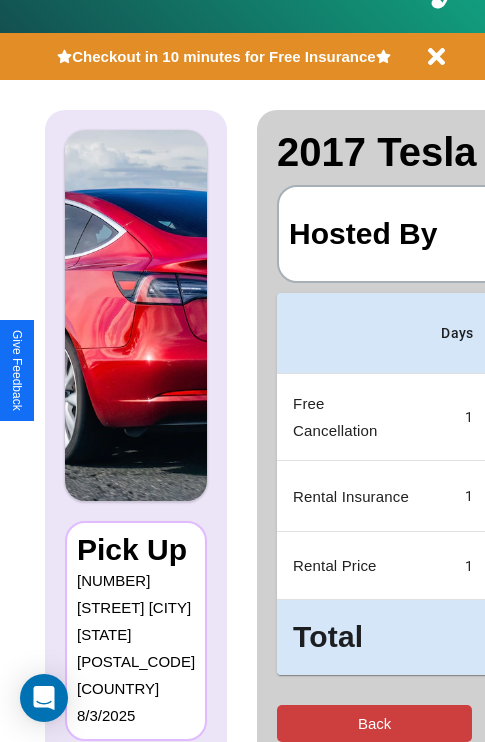 click on "Back" at bounding box center (374, 723) 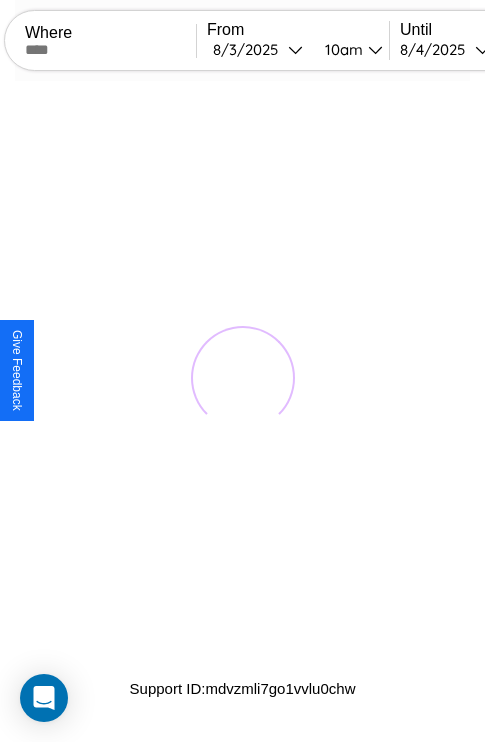 scroll, scrollTop: 0, scrollLeft: 0, axis: both 